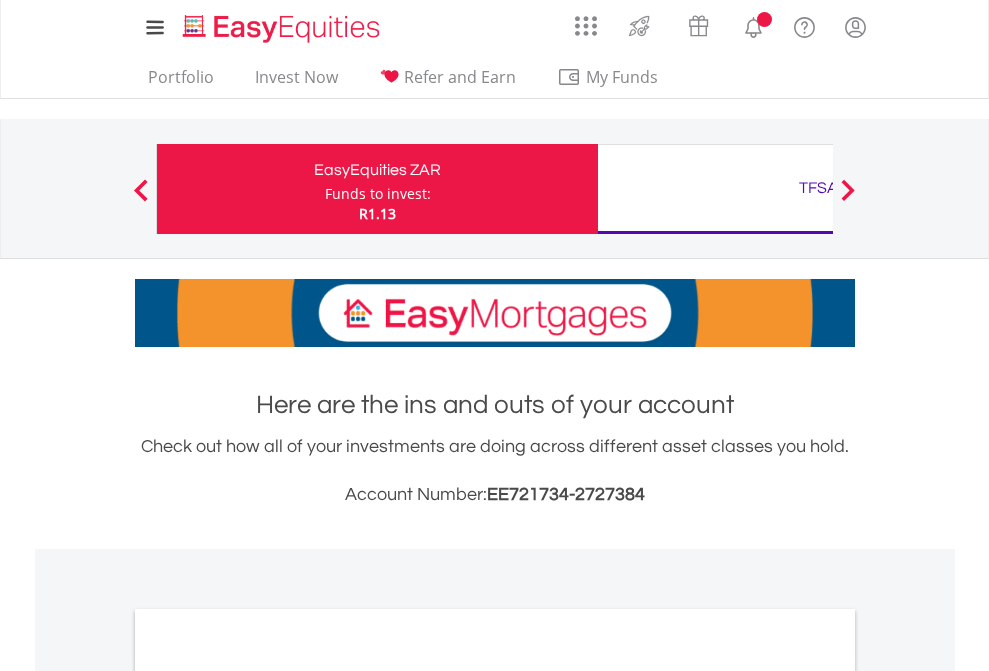 scroll, scrollTop: 0, scrollLeft: 0, axis: both 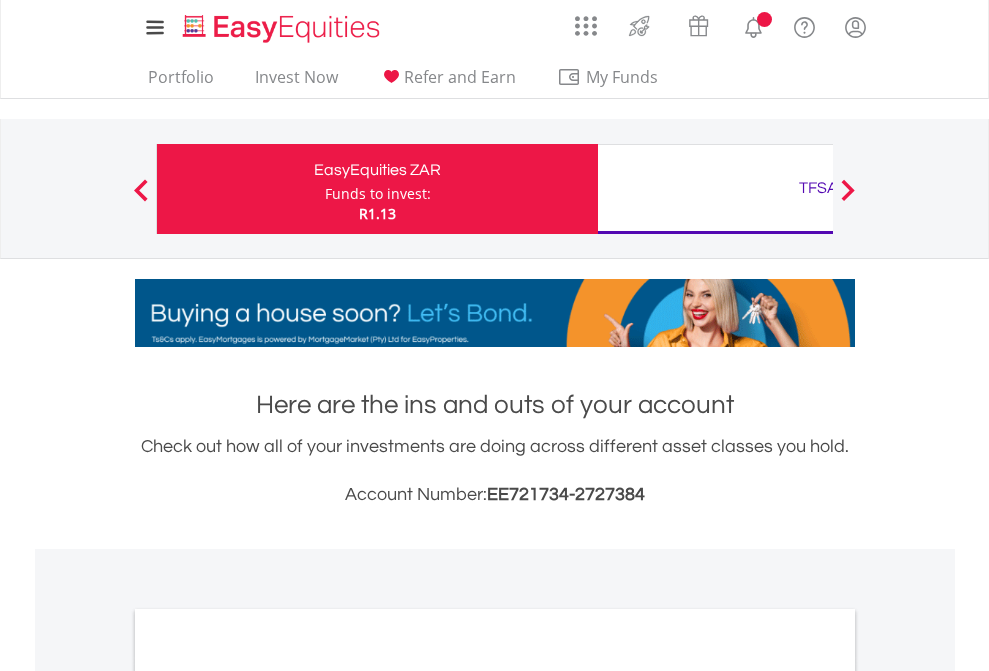 click on "Funds to invest:" at bounding box center [378, 194] 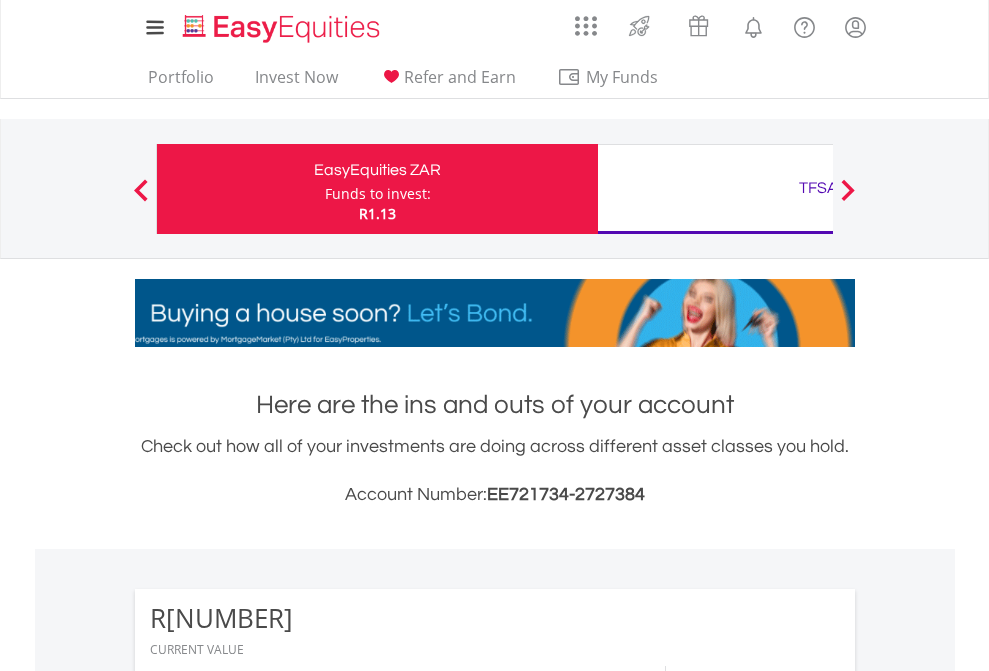 scroll, scrollTop: 999808, scrollLeft: 999687, axis: both 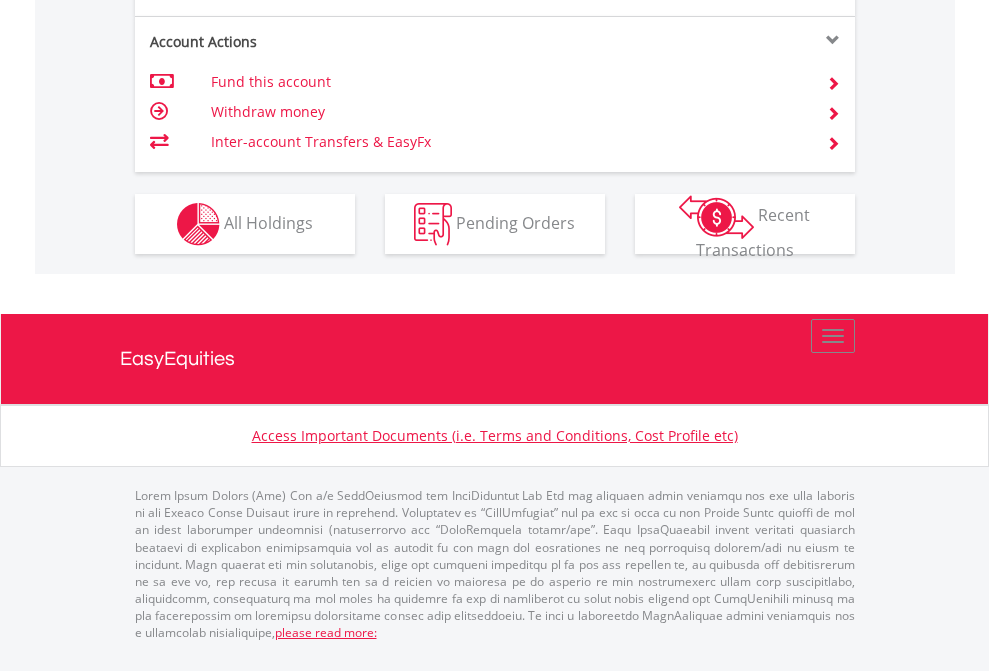 click on "Investment types" at bounding box center [706, -337] 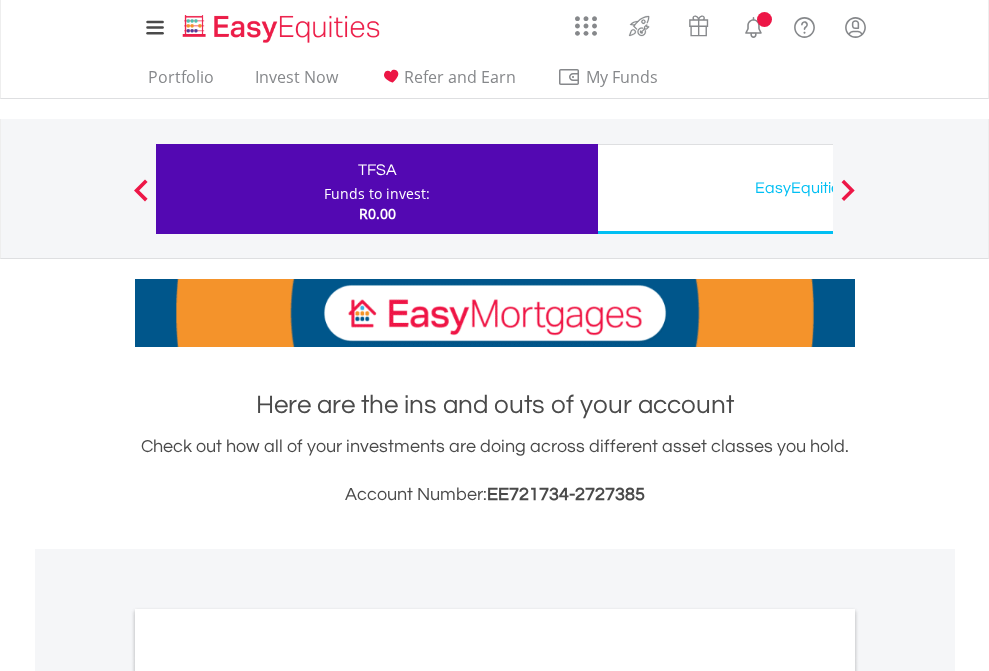 scroll, scrollTop: 0, scrollLeft: 0, axis: both 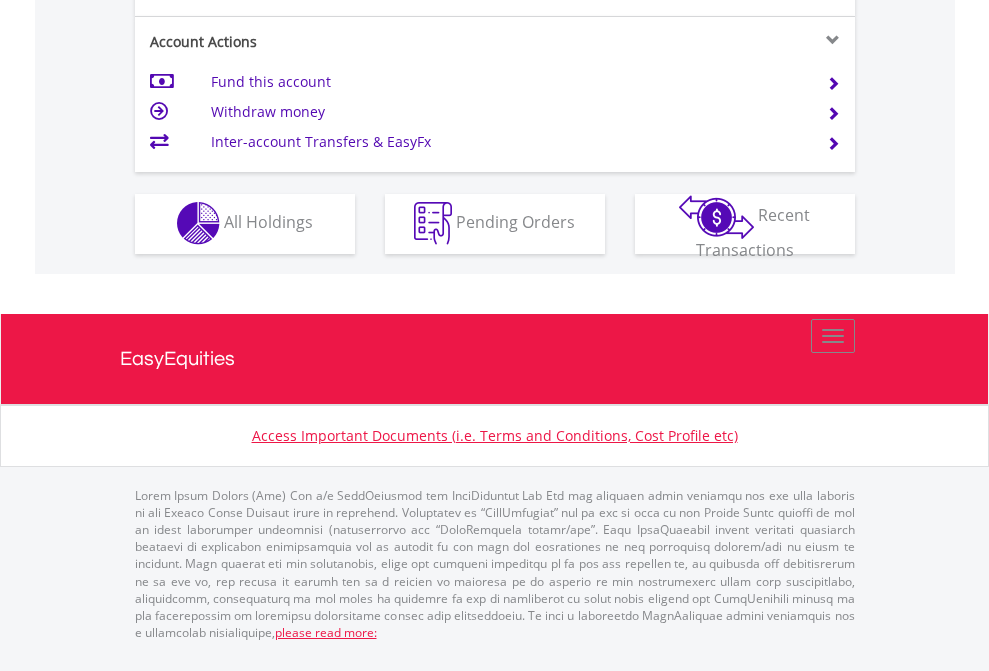 click on "Investment types" at bounding box center (706, -353) 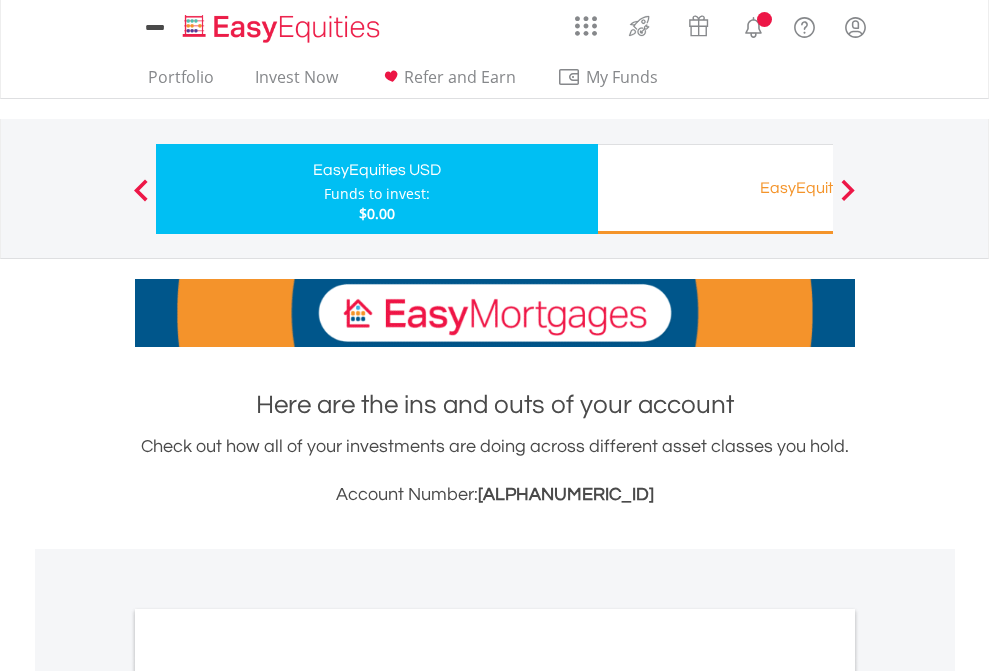 scroll, scrollTop: 0, scrollLeft: 0, axis: both 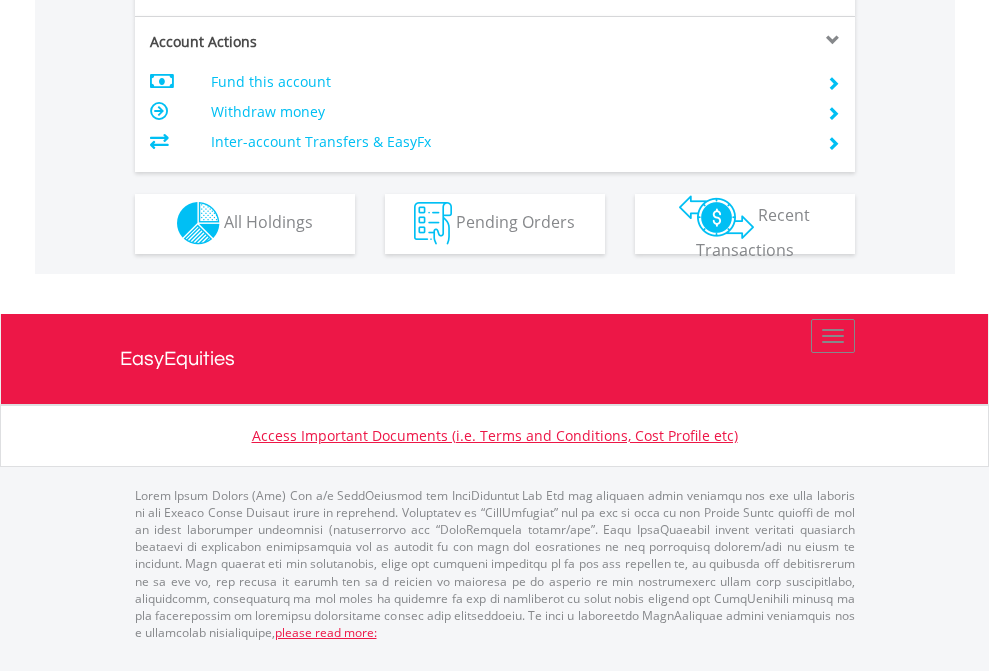 click on "Investment types" at bounding box center [706, -353] 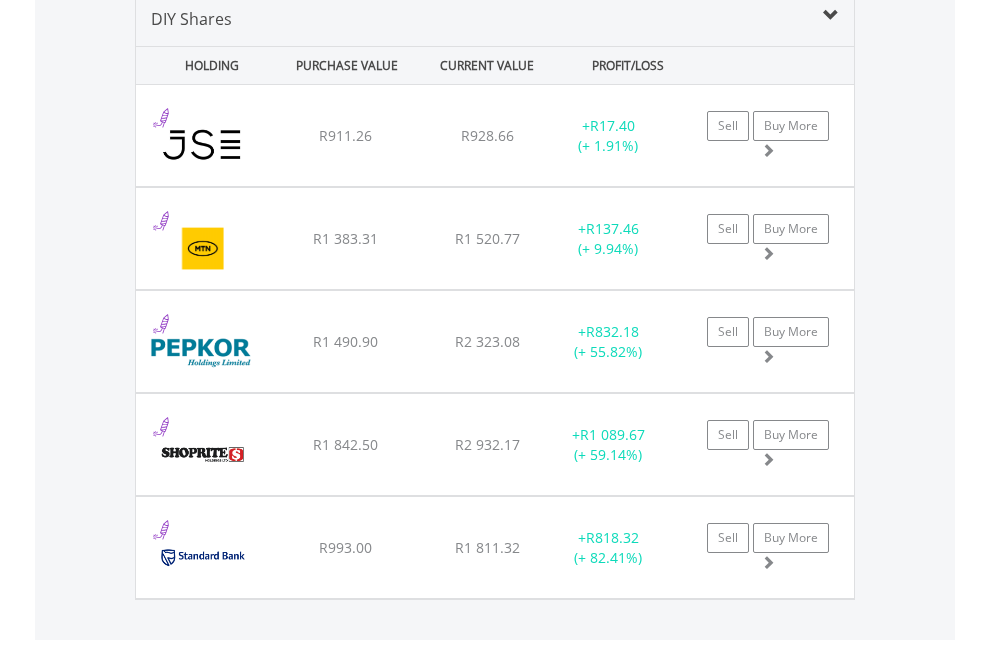 scroll, scrollTop: 1933, scrollLeft: 0, axis: vertical 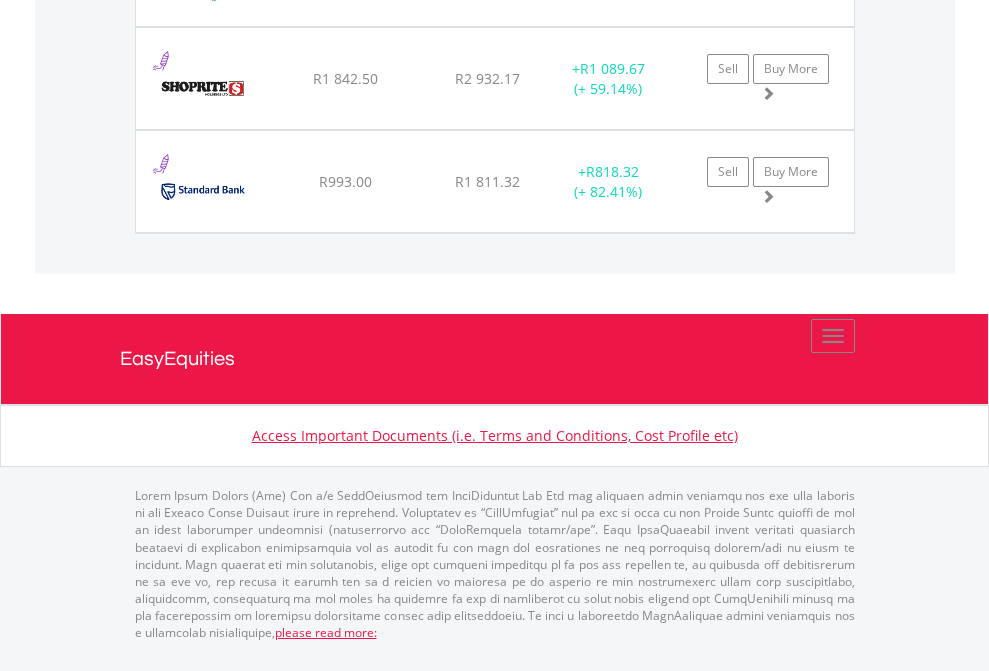 click on "TFSA" at bounding box center (818, -1380) 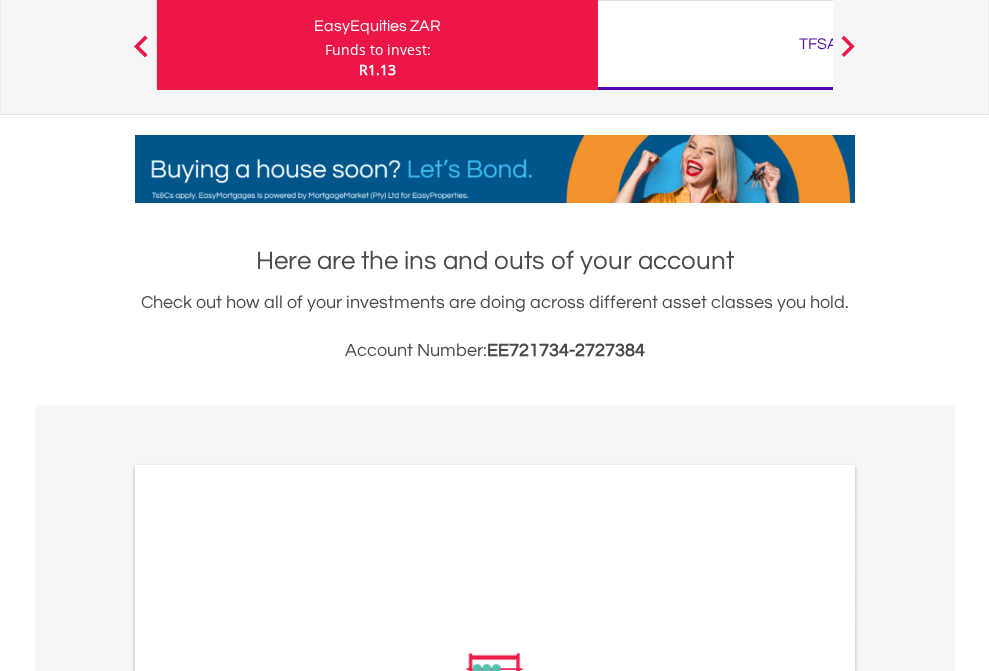 click on "All Holdings" at bounding box center (268, 952) 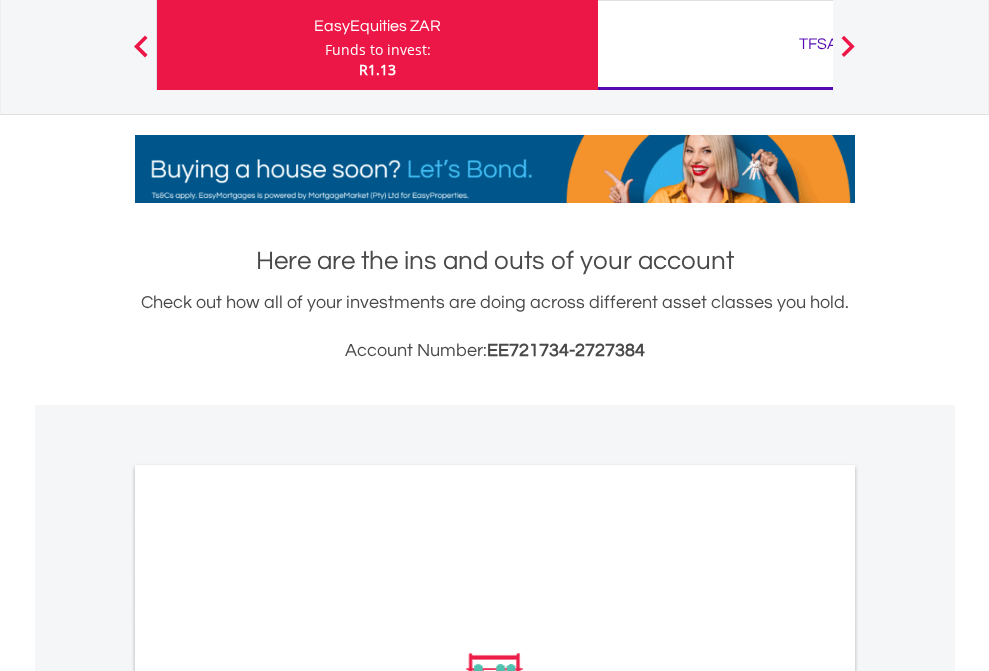 scroll, scrollTop: 1202, scrollLeft: 0, axis: vertical 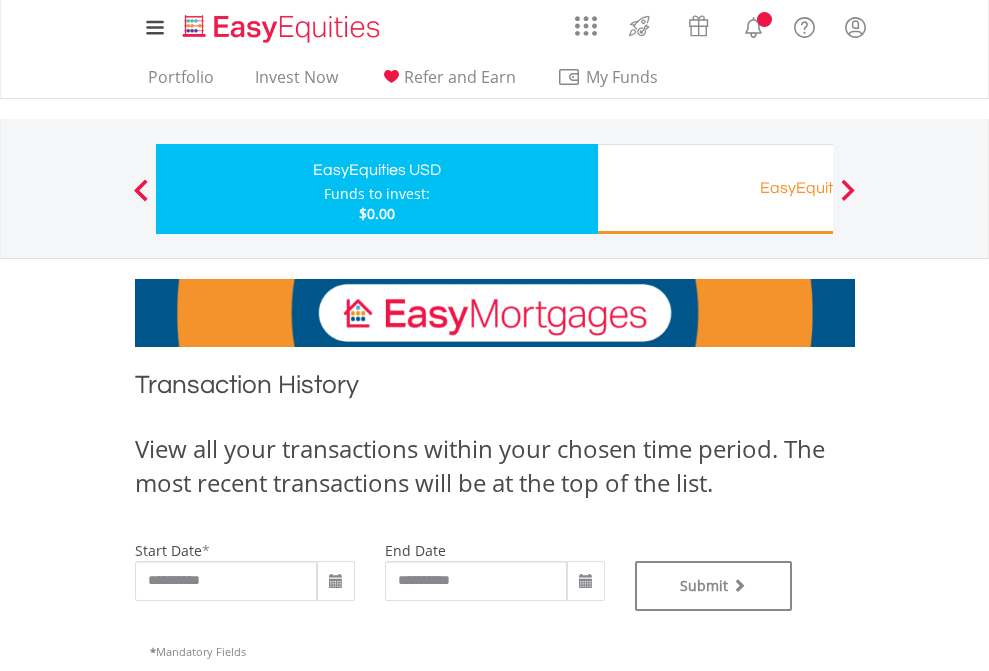 type on "**********" 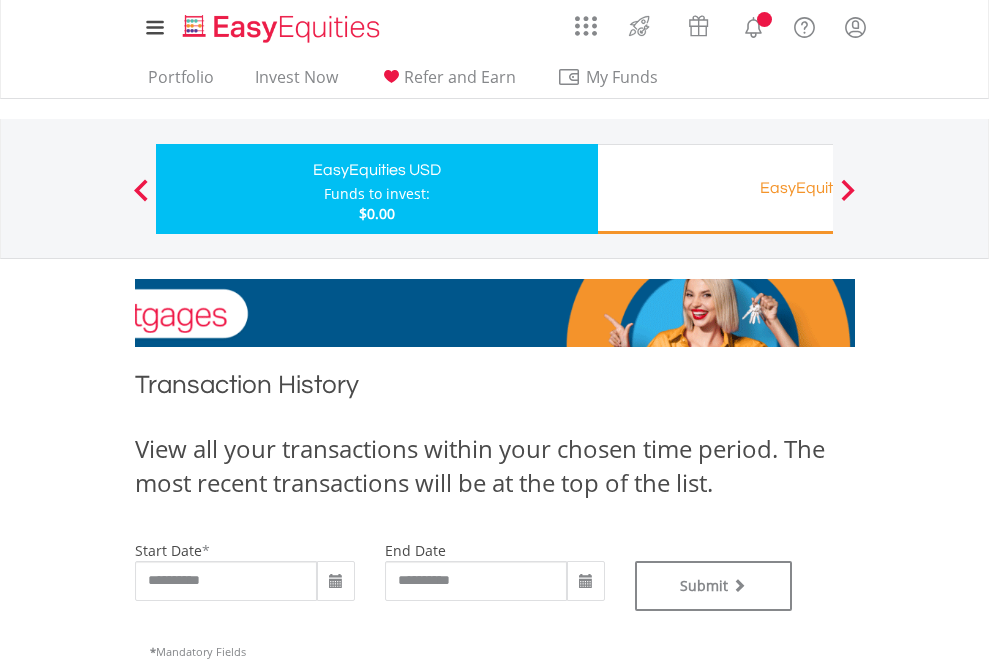 type on "**********" 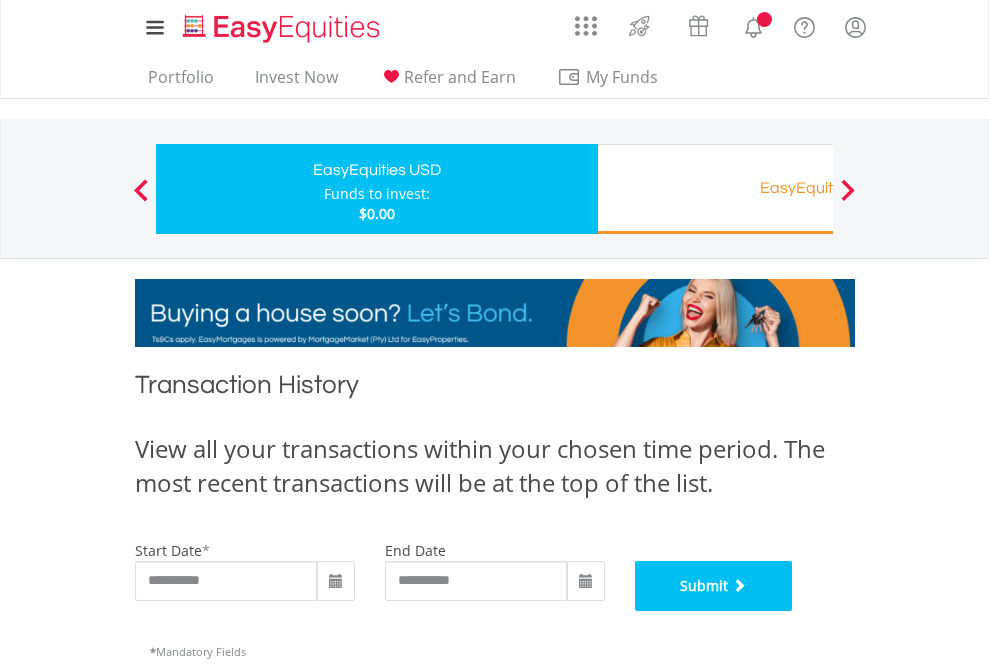 click on "Submit" at bounding box center (714, 586) 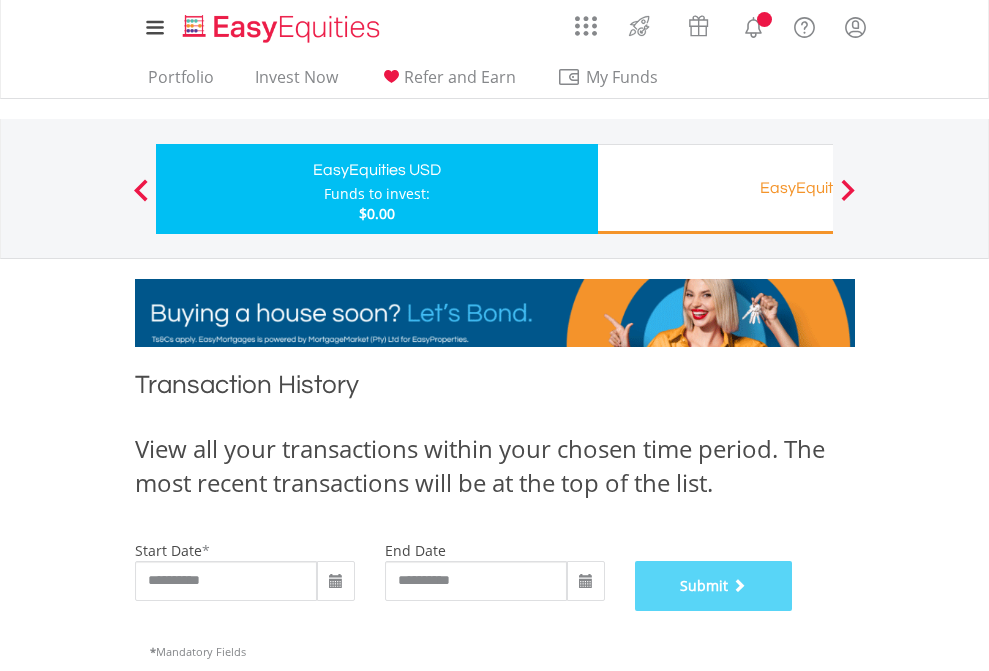 scroll, scrollTop: 811, scrollLeft: 0, axis: vertical 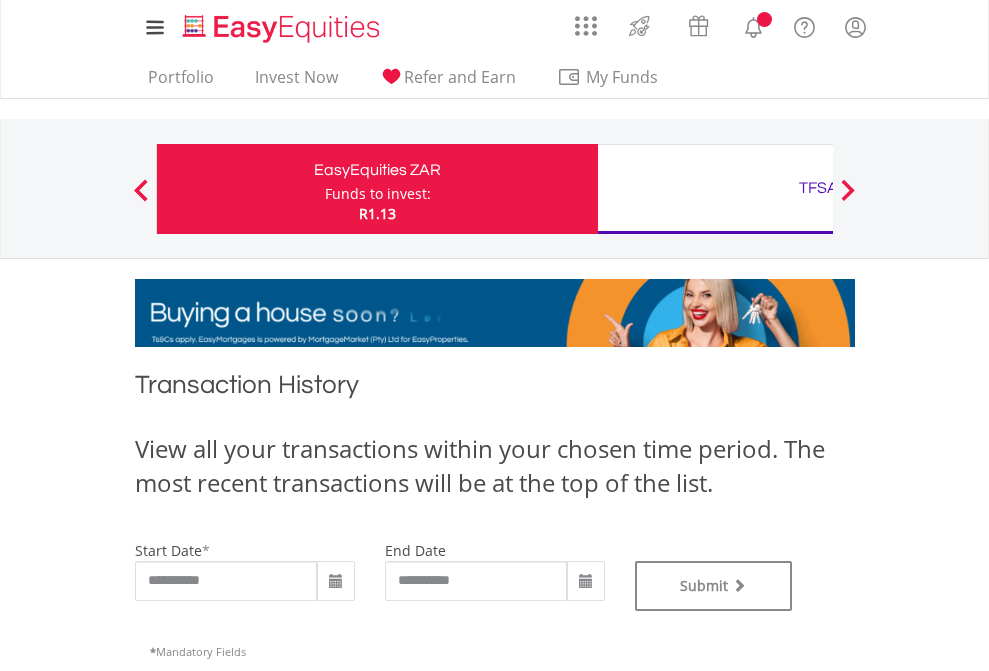 click on "TFSA" at bounding box center (818, 188) 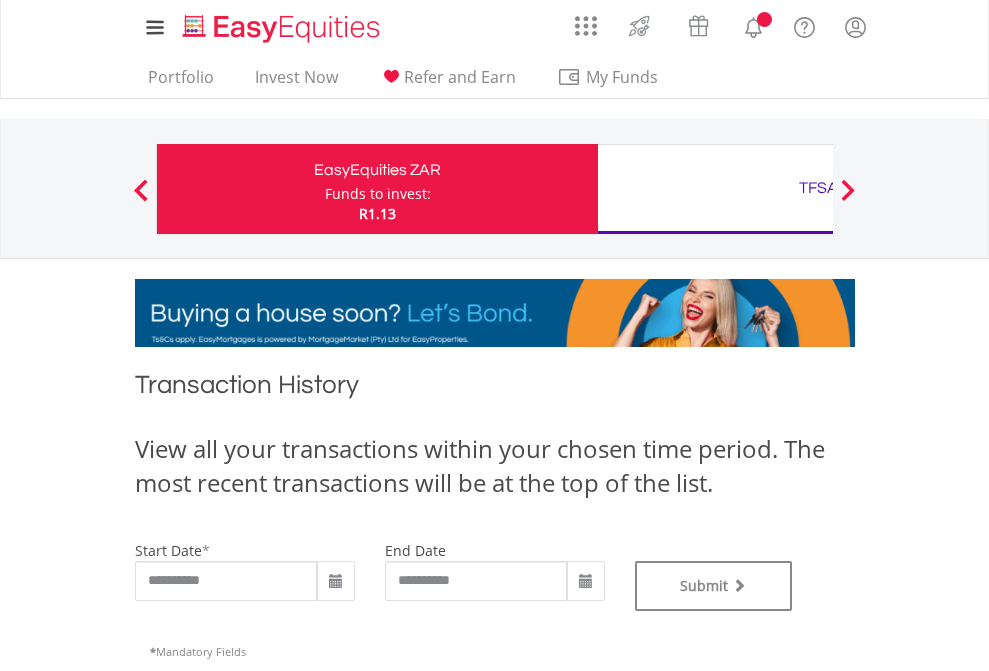 type on "**********" 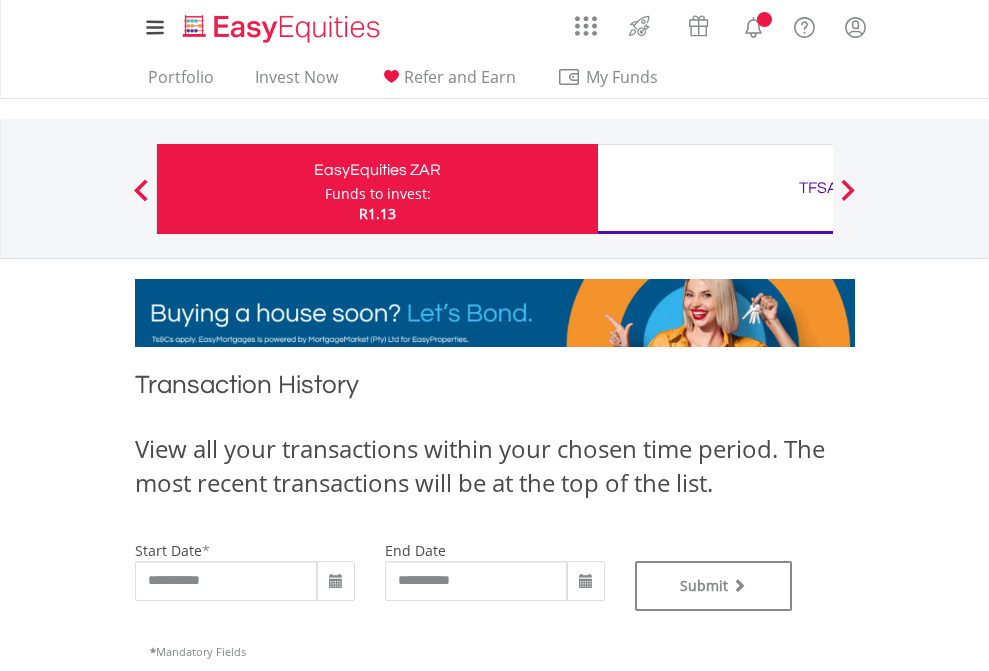 type on "**********" 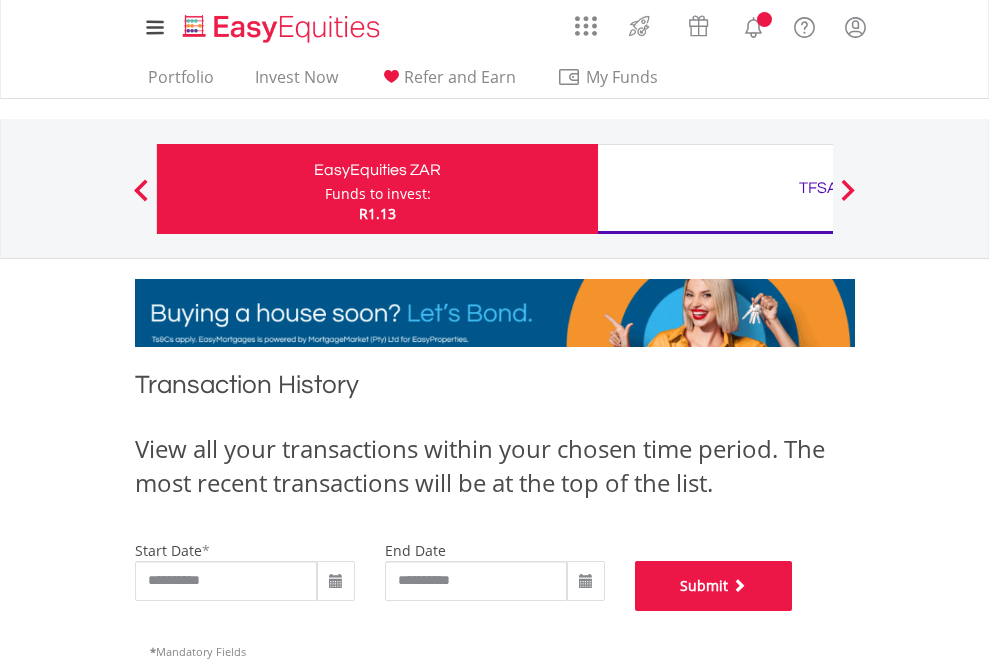 click on "Submit" at bounding box center [714, 586] 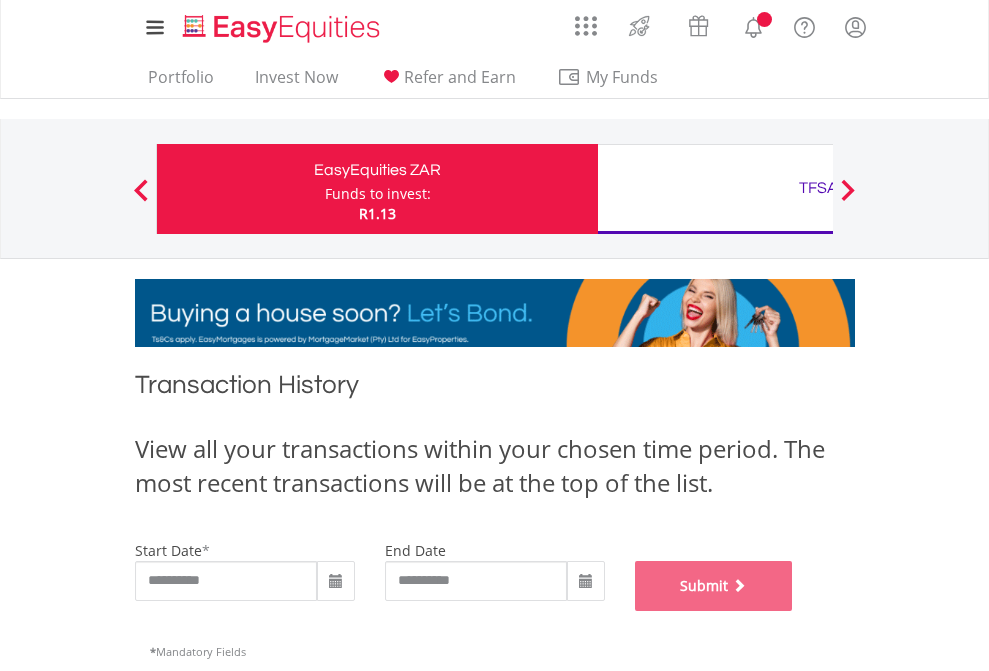 scroll, scrollTop: 811, scrollLeft: 0, axis: vertical 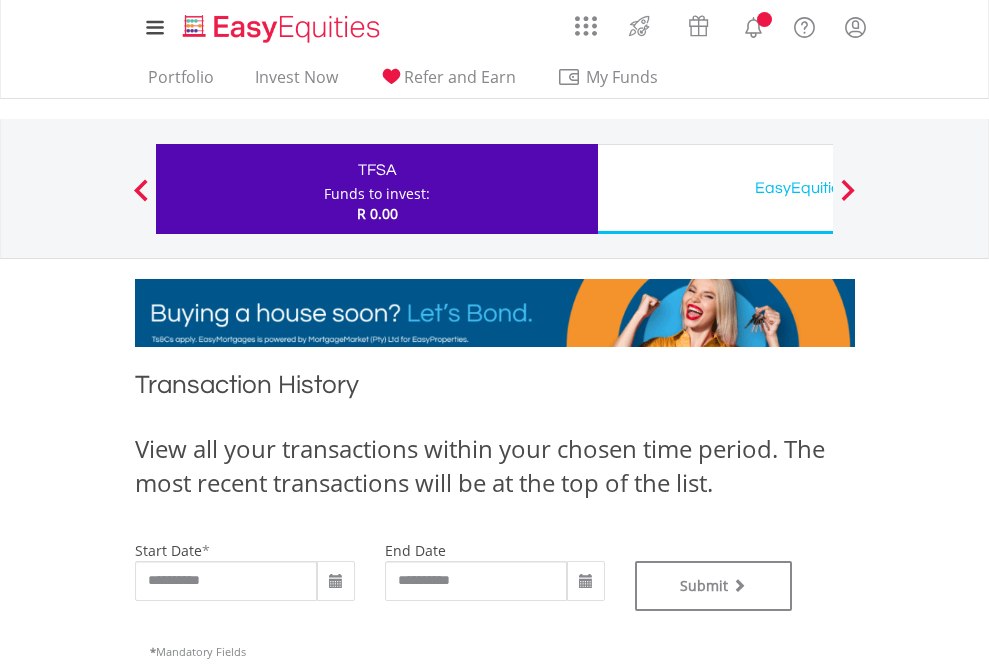 click on "EasyEquities USD" at bounding box center (818, 188) 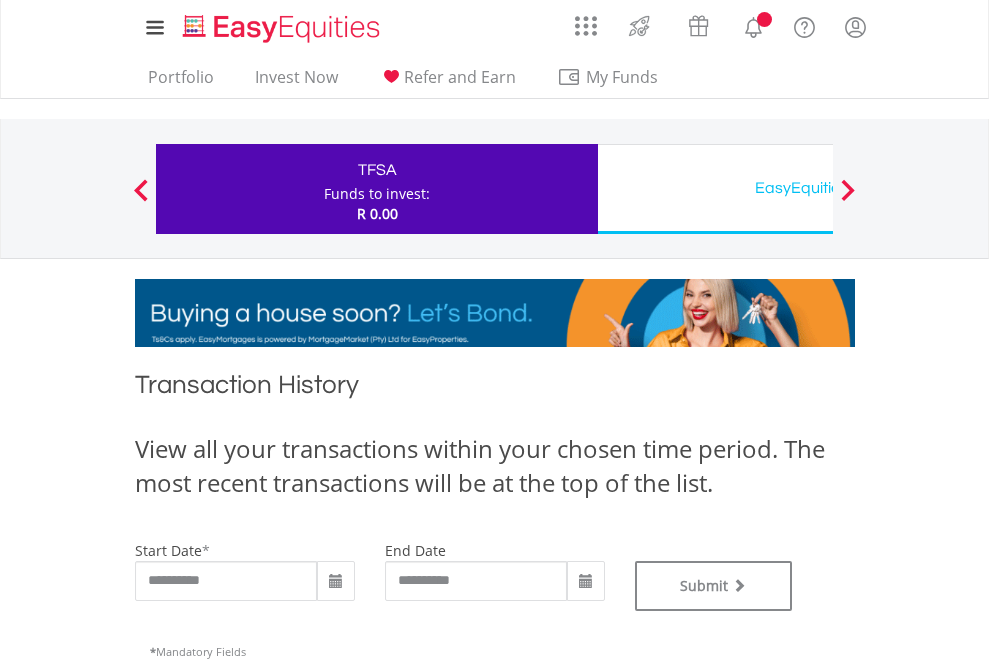 type on "**********" 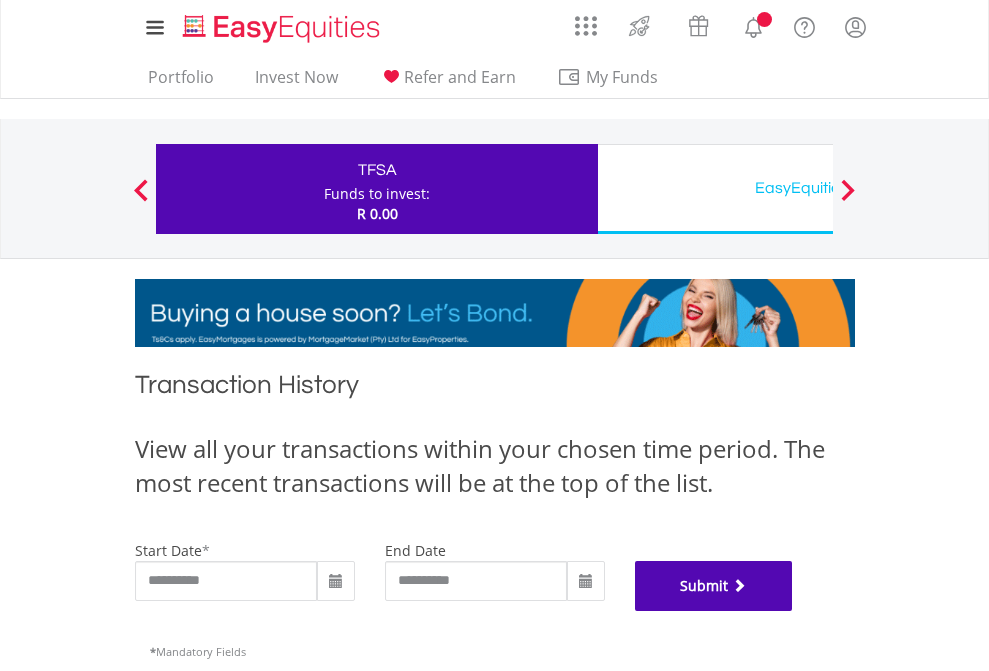 click on "Submit" at bounding box center [714, 586] 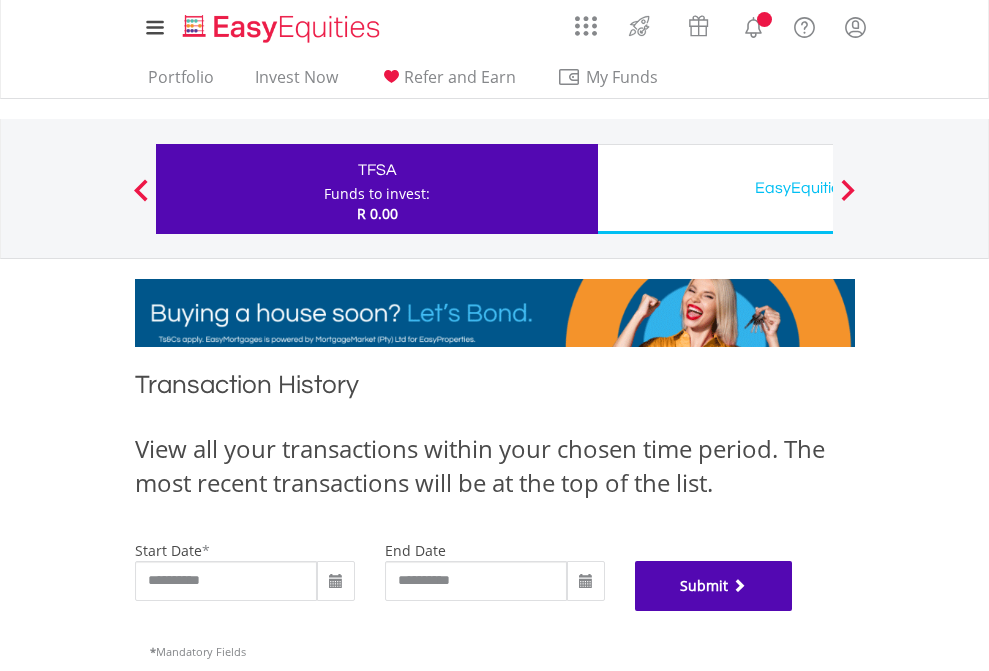 scroll, scrollTop: 811, scrollLeft: 0, axis: vertical 